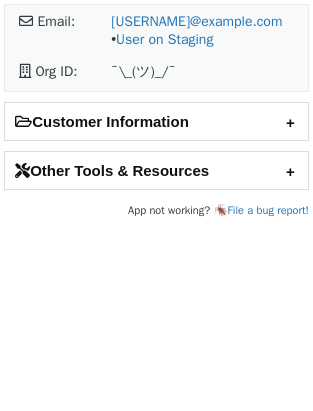 scroll, scrollTop: 0, scrollLeft: 0, axis: both 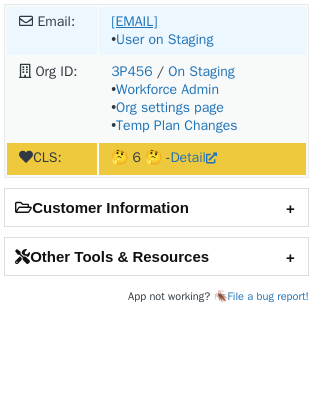 click on "guy@glassesusa.com" at bounding box center (134, 21) 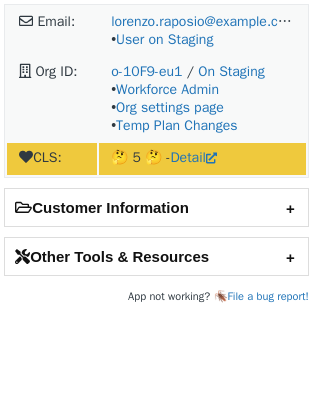 scroll, scrollTop: 0, scrollLeft: 0, axis: both 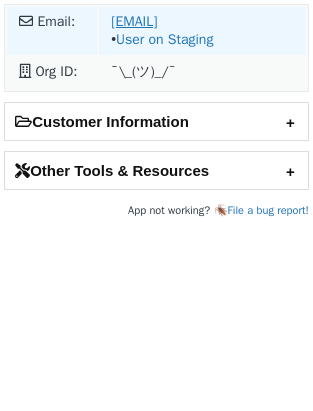 click on "[EMAIL]" at bounding box center (134, 21) 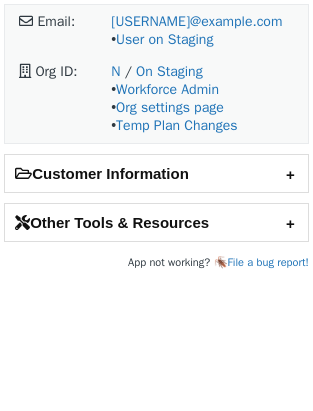 scroll, scrollTop: 0, scrollLeft: 0, axis: both 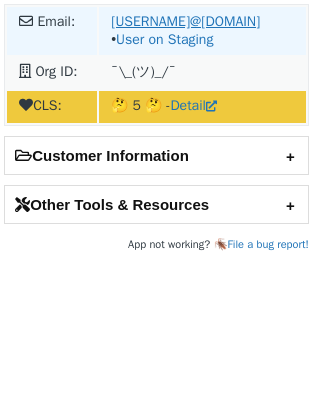 click on "[USERNAME]@[DOMAIN]" at bounding box center [185, 21] 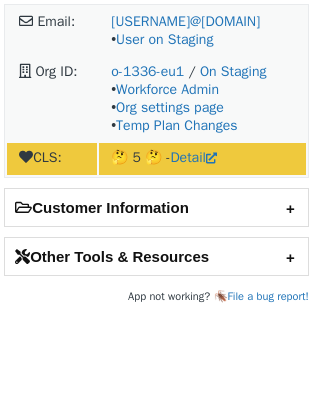 scroll, scrollTop: 0, scrollLeft: 0, axis: both 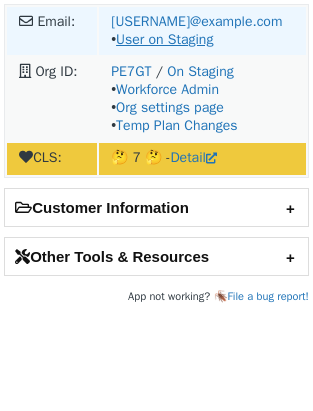 click on "User on Staging" at bounding box center [164, 39] 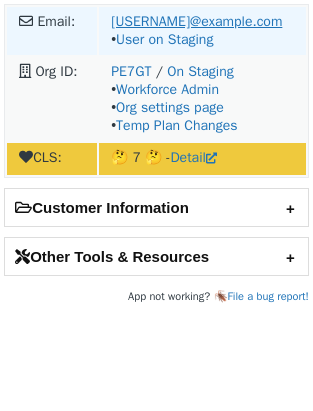 click on "ikamaev@montecarlodata.com" at bounding box center [196, 21] 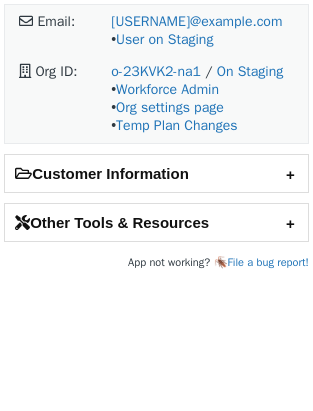 scroll, scrollTop: 0, scrollLeft: 0, axis: both 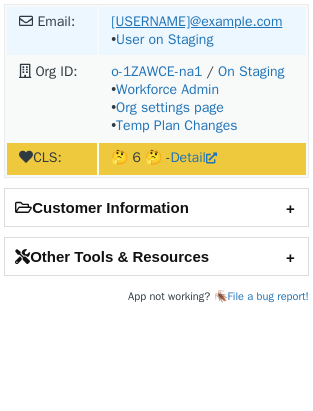 click on "[USERNAME]@example.com" at bounding box center (196, 21) 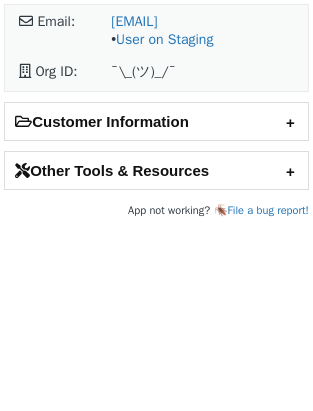 scroll, scrollTop: 0, scrollLeft: 0, axis: both 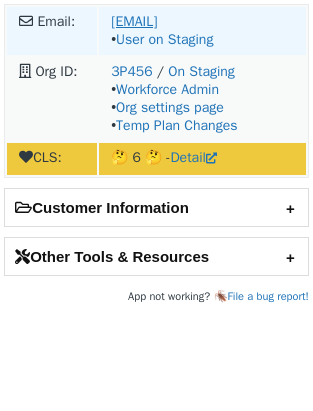 click on "[EMAIL]" at bounding box center (134, 21) 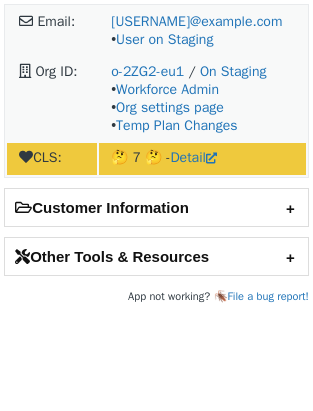 scroll, scrollTop: 0, scrollLeft: 0, axis: both 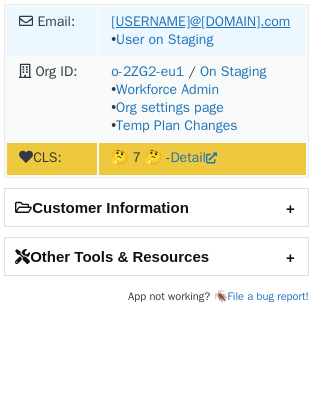 click on "[USERNAME]@[DOMAIN].com" at bounding box center [200, 21] 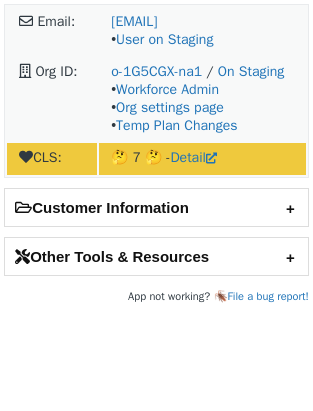 scroll, scrollTop: 0, scrollLeft: 0, axis: both 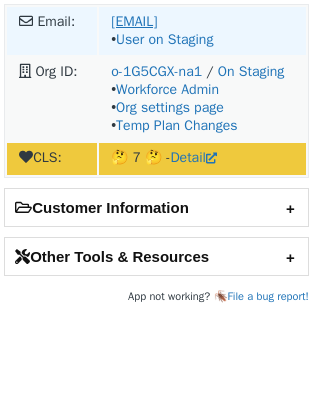 click on "s.currier@ironwear.com" at bounding box center [134, 21] 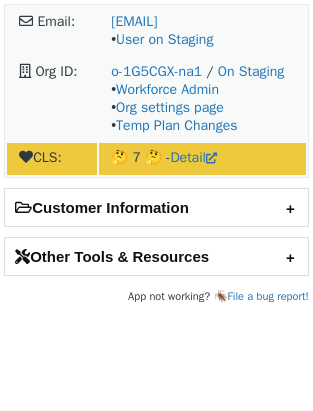 scroll, scrollTop: 0, scrollLeft: 0, axis: both 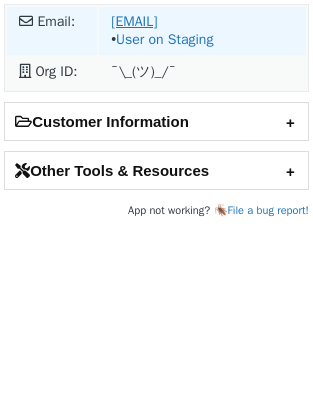 click on "[EMAIL]" at bounding box center (134, 21) 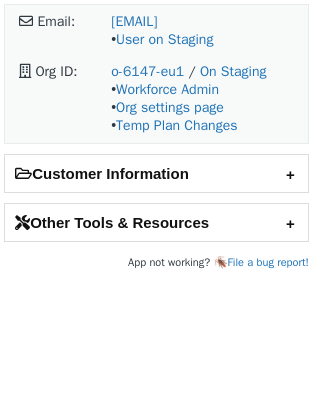 scroll, scrollTop: 0, scrollLeft: 0, axis: both 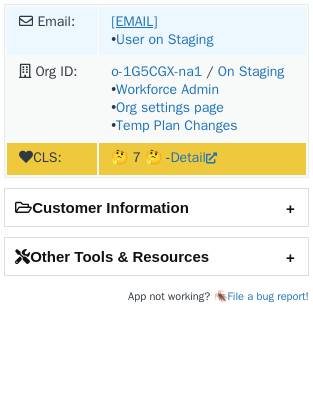 click on "[EMAIL]" at bounding box center [134, 21] 